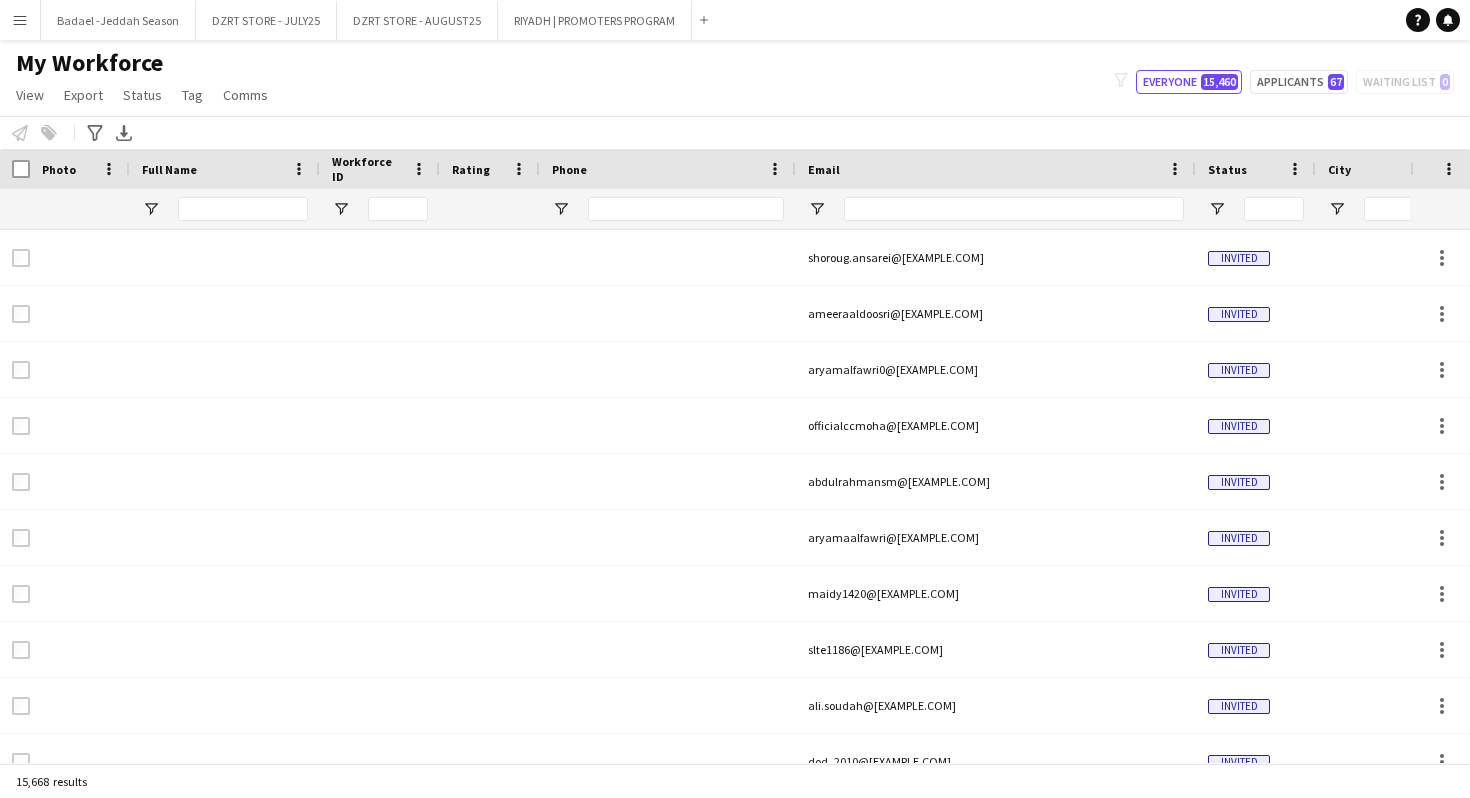 scroll, scrollTop: 0, scrollLeft: 0, axis: both 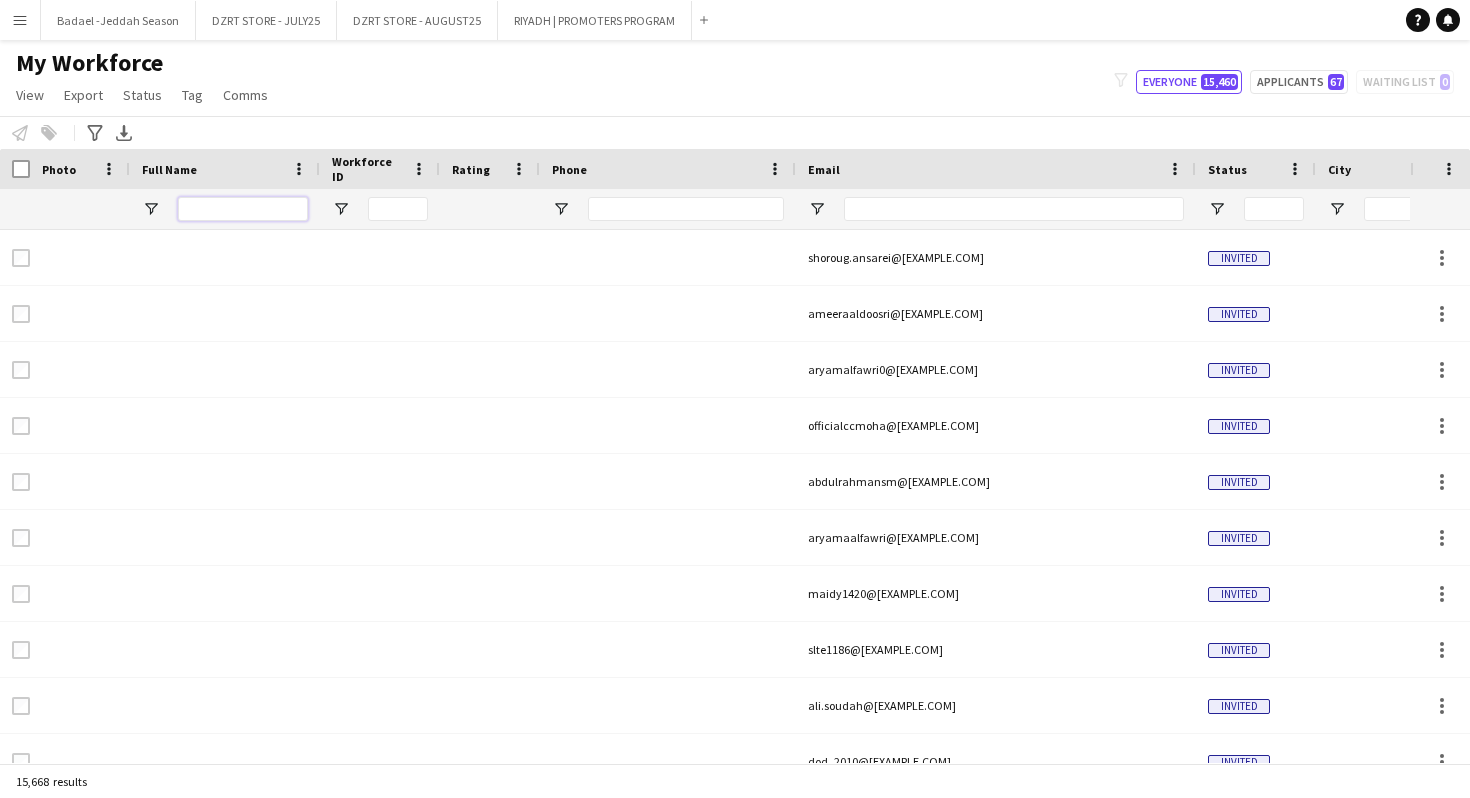 click at bounding box center (243, 209) 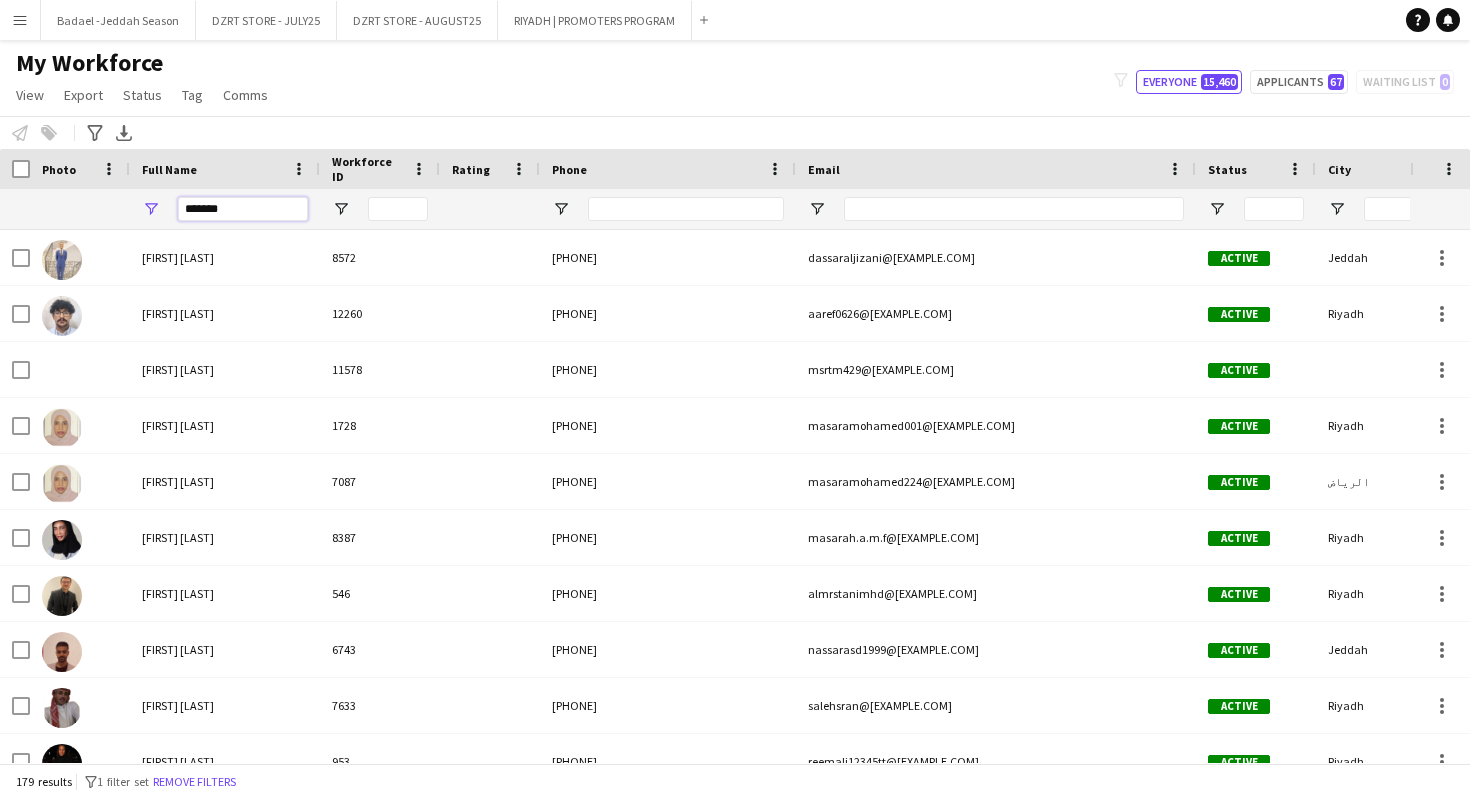 type on "********" 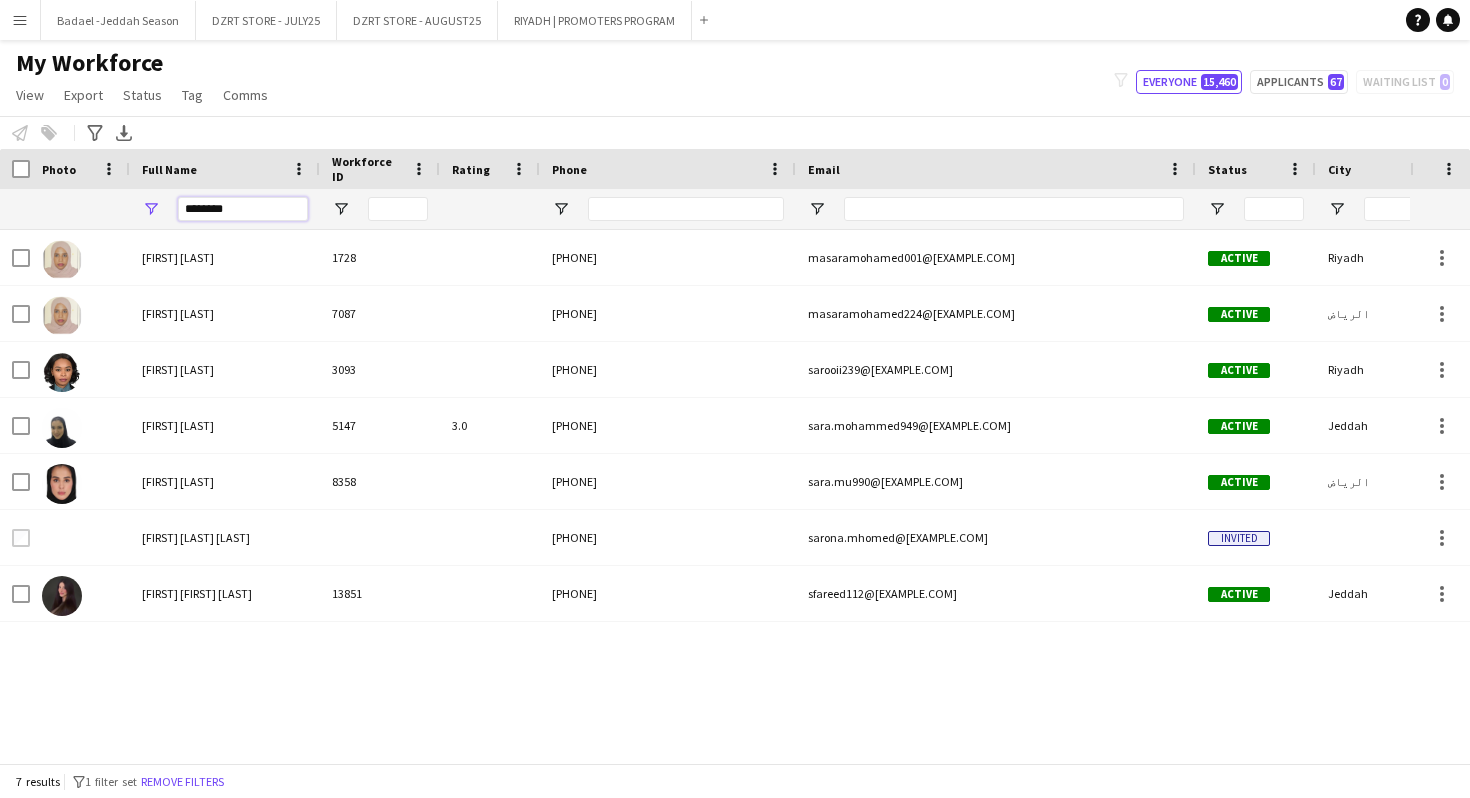 click on "********" at bounding box center (243, 209) 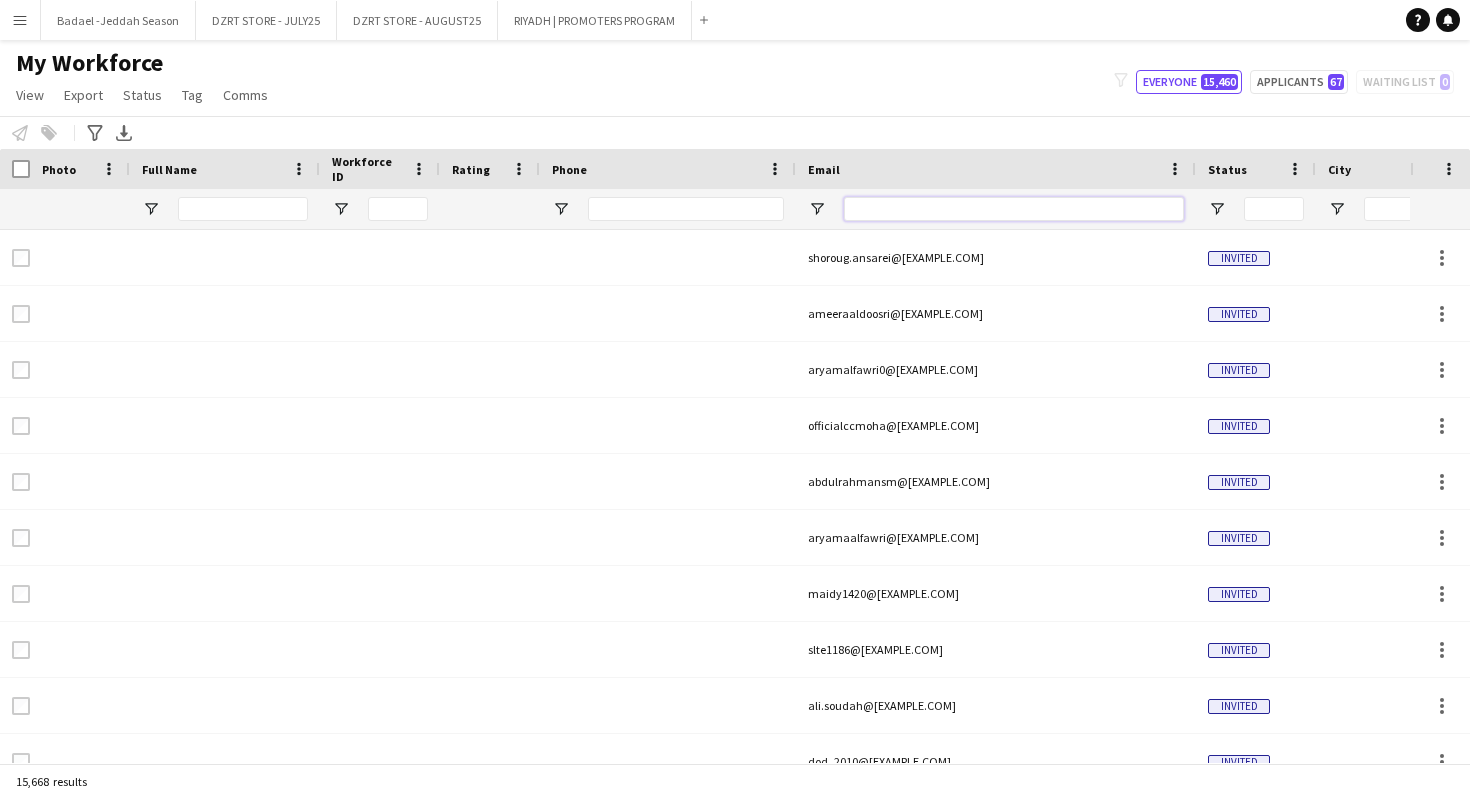 click at bounding box center (1014, 209) 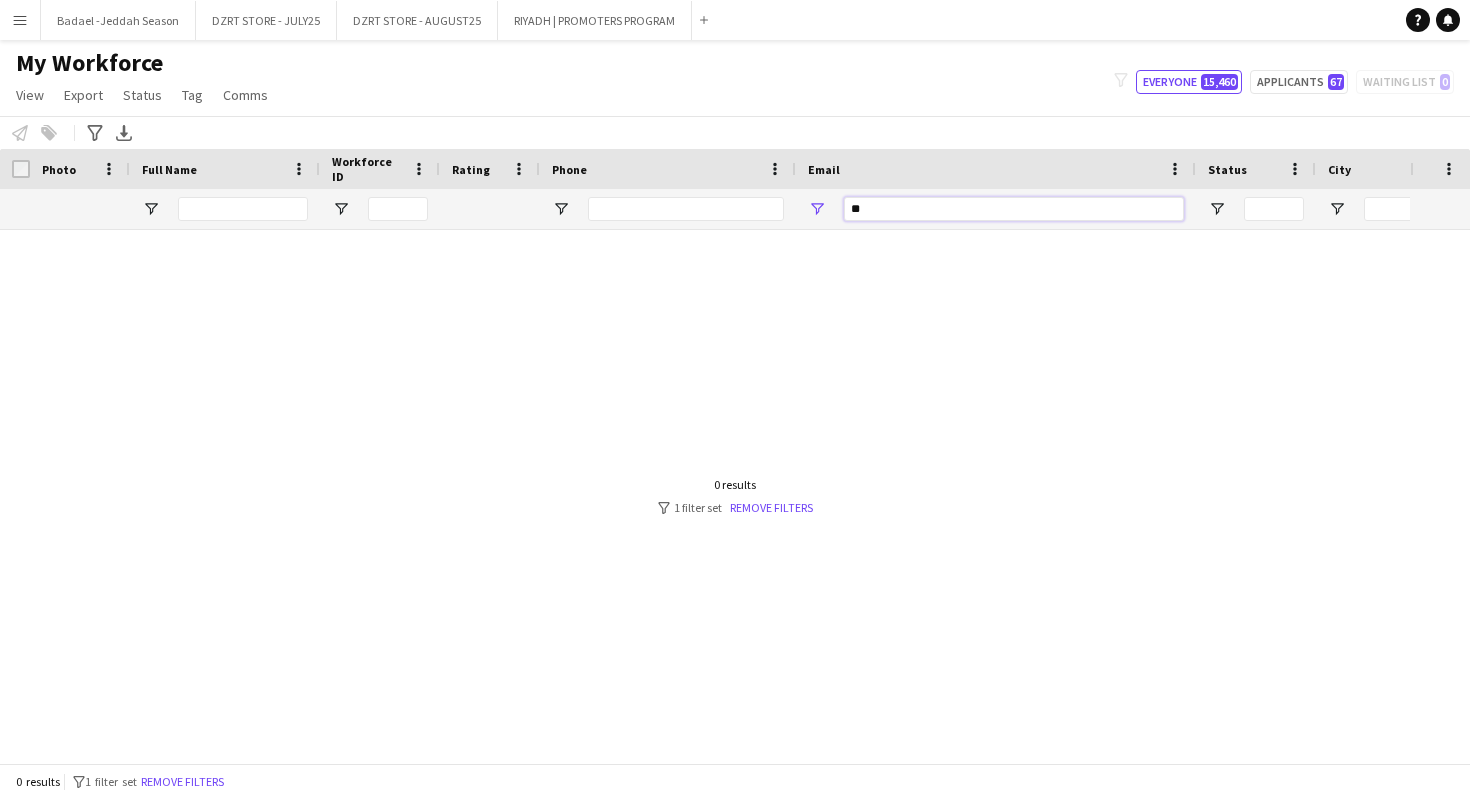 type on "*" 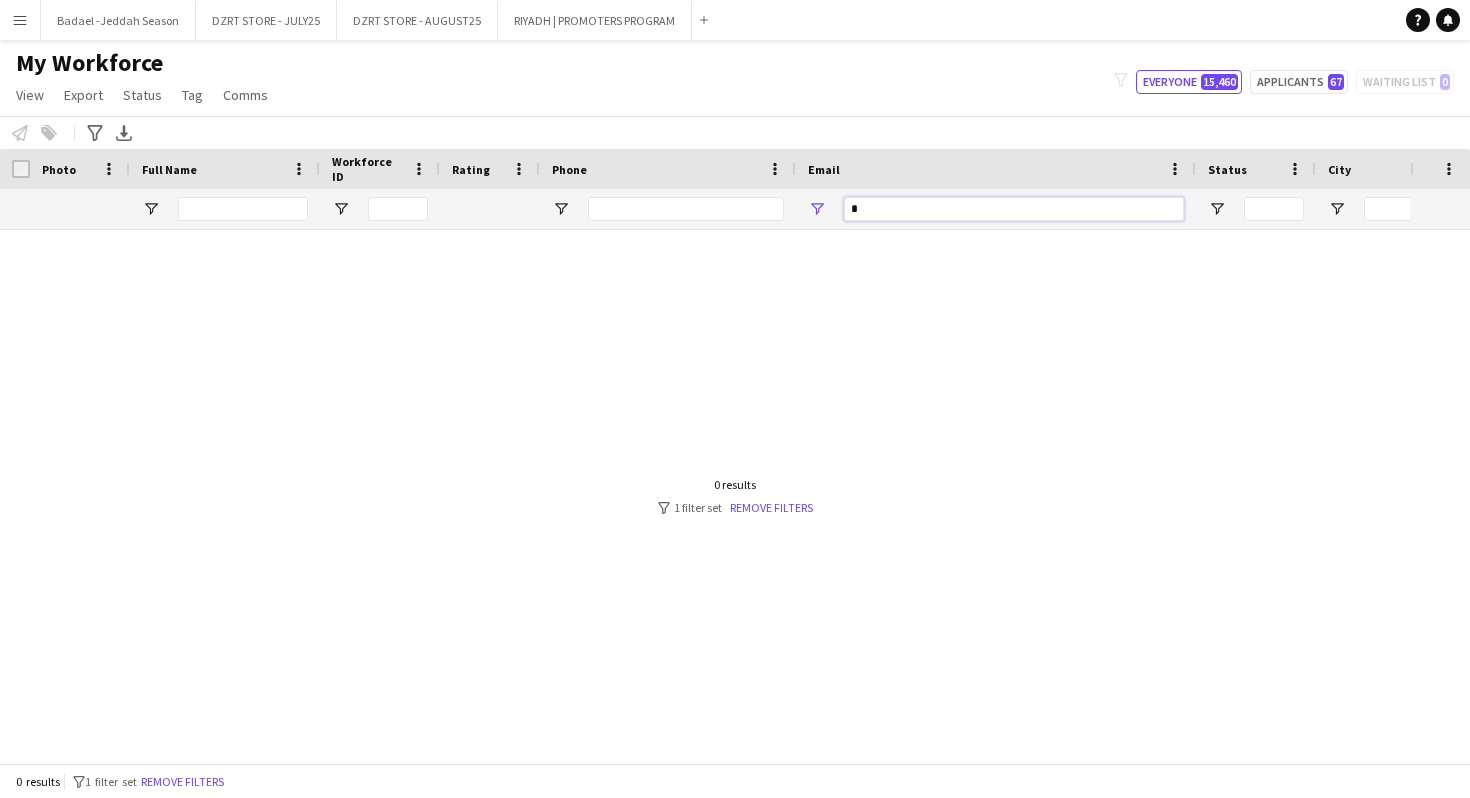 type 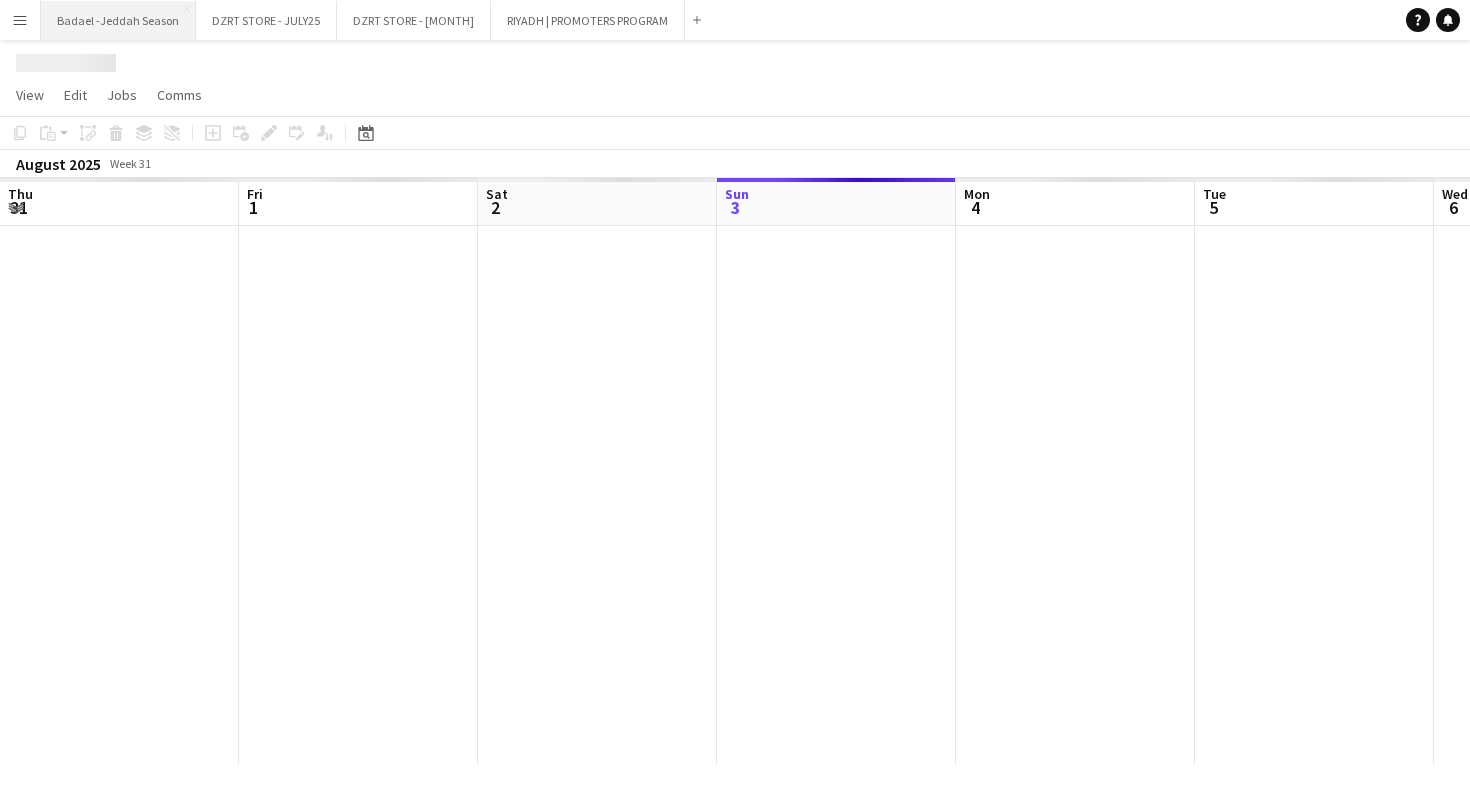 scroll, scrollTop: 0, scrollLeft: 0, axis: both 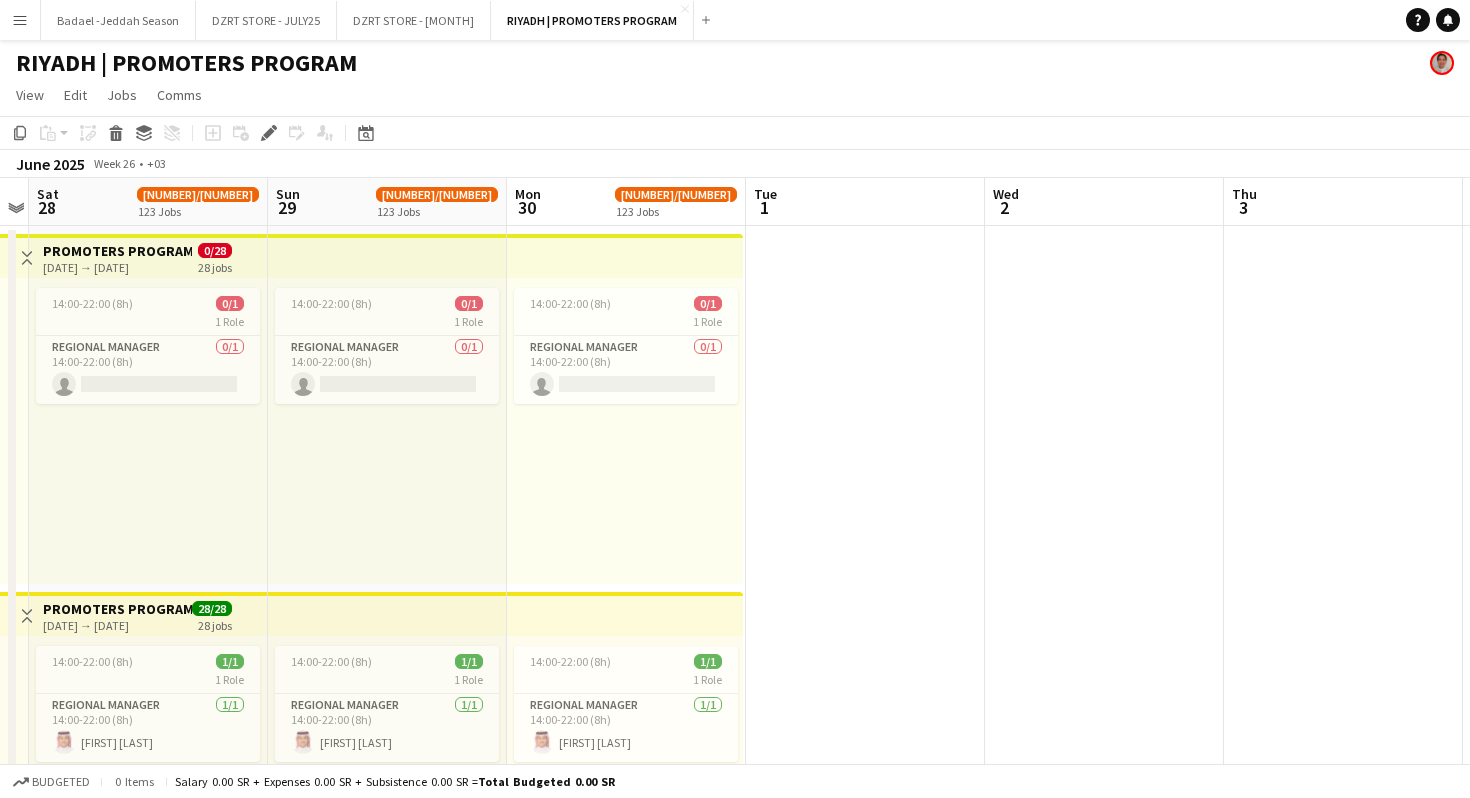 click on "Menu" at bounding box center (20, 20) 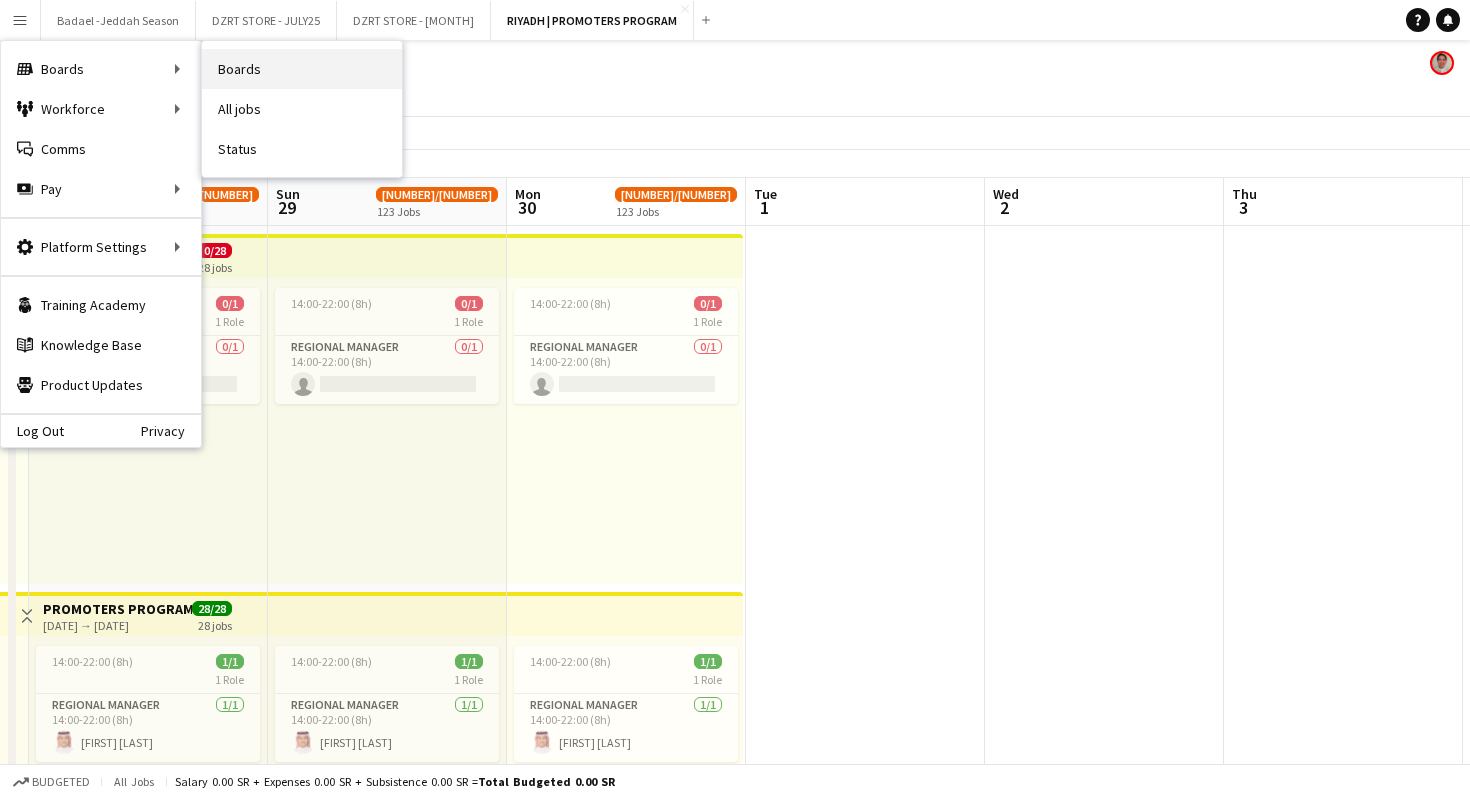 click on "Boards" at bounding box center (302, 69) 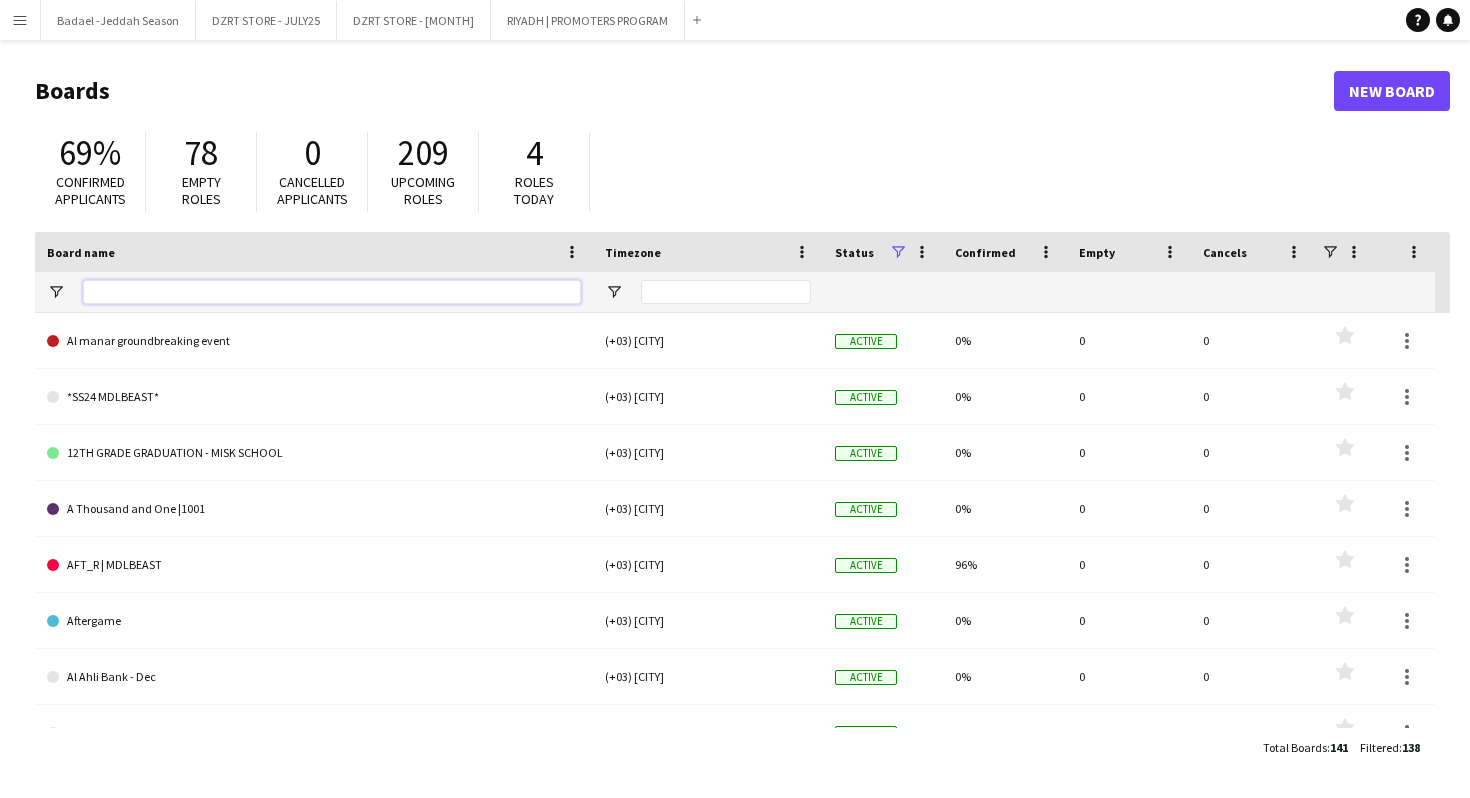 click at bounding box center (332, 292) 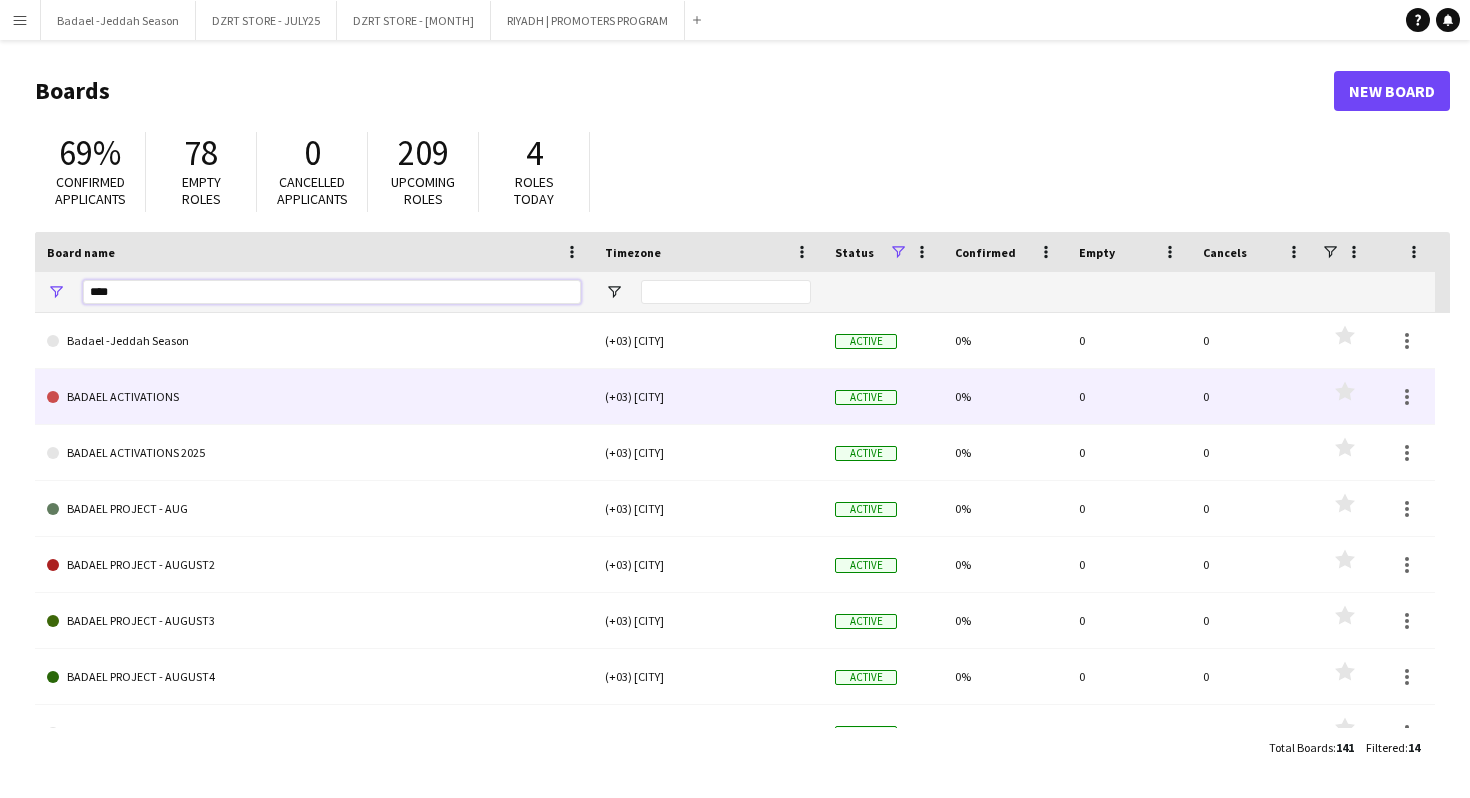 type on "****" 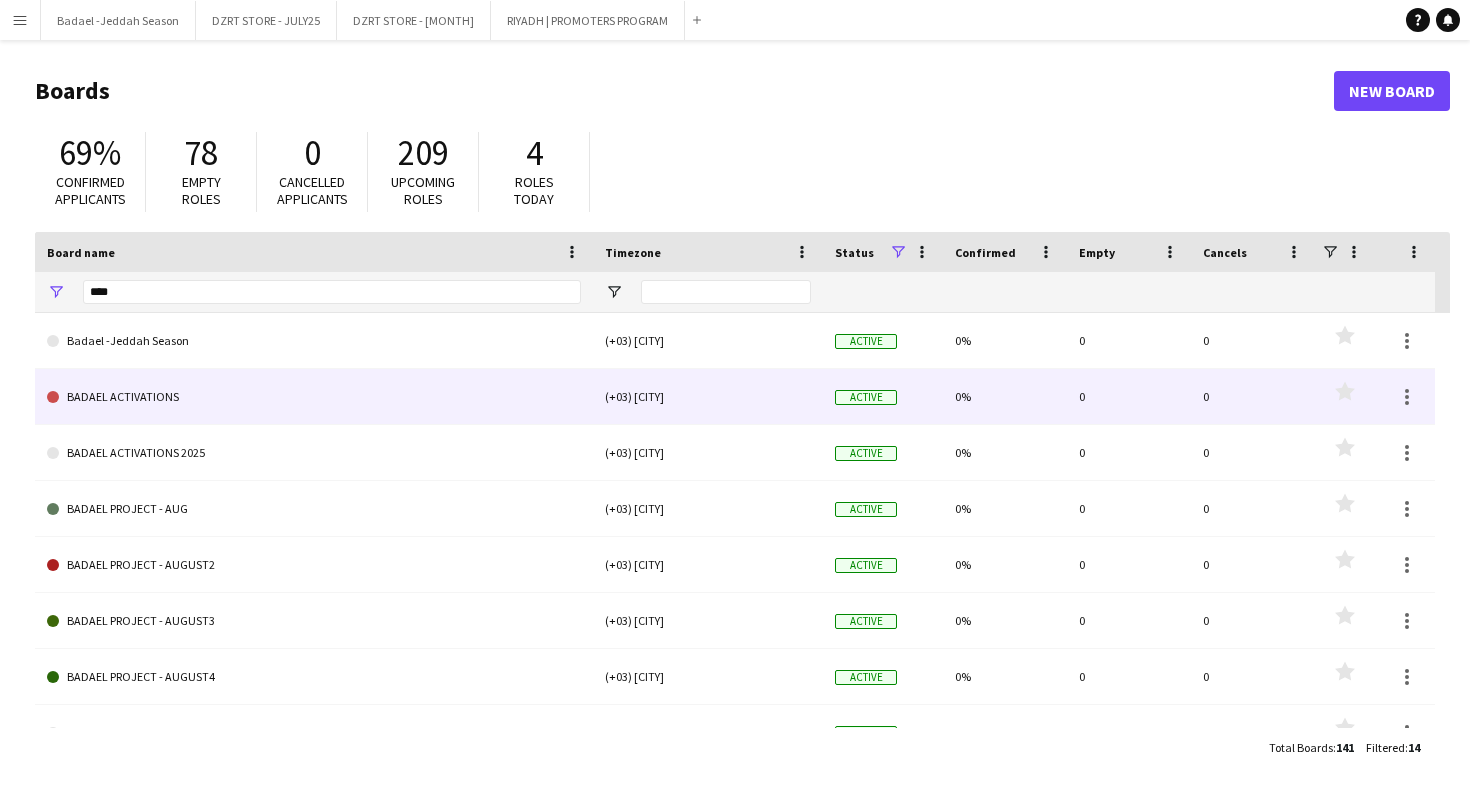 click on "BADAEL ACTIVATIONS" 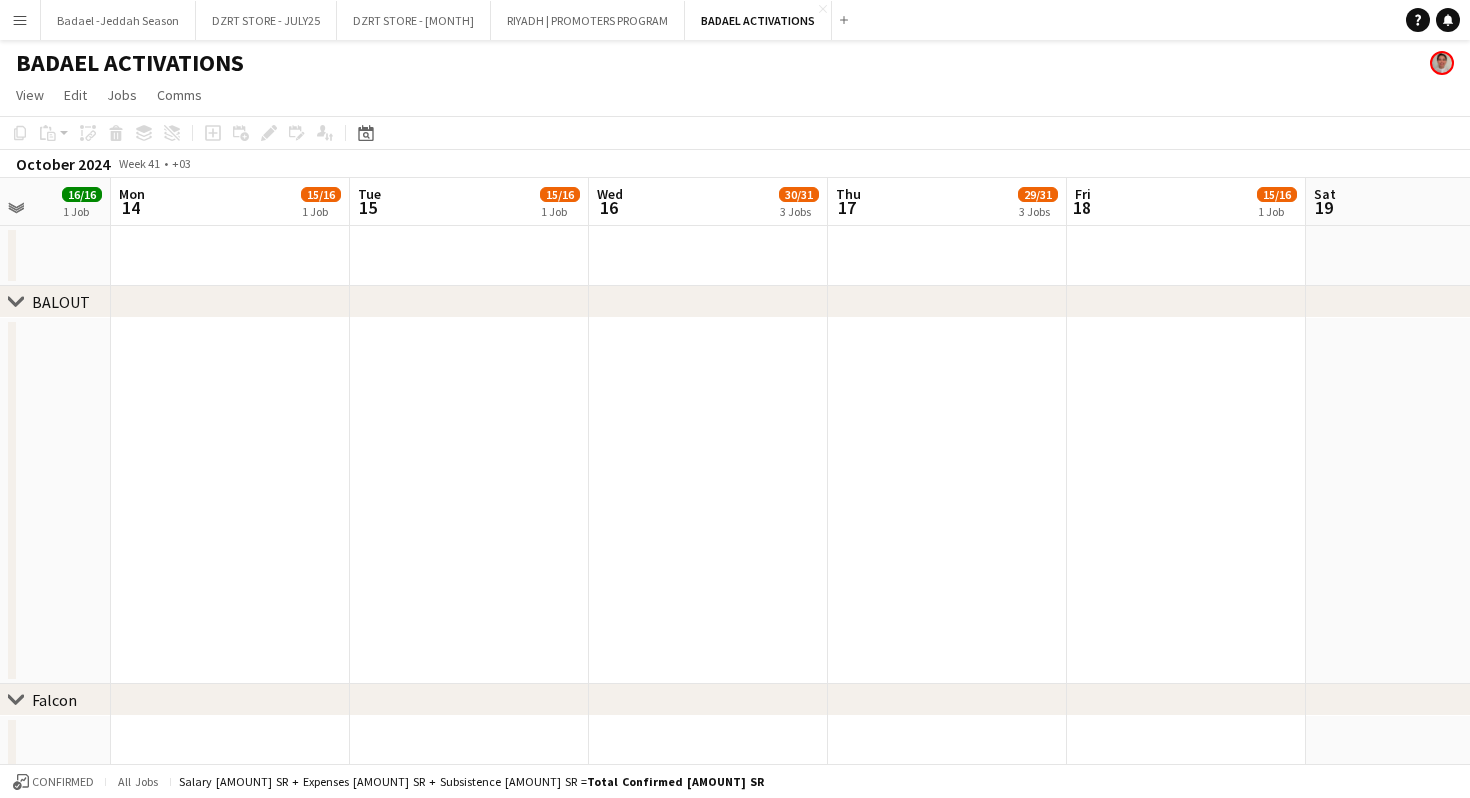 scroll, scrollTop: 0, scrollLeft: 589, axis: horizontal 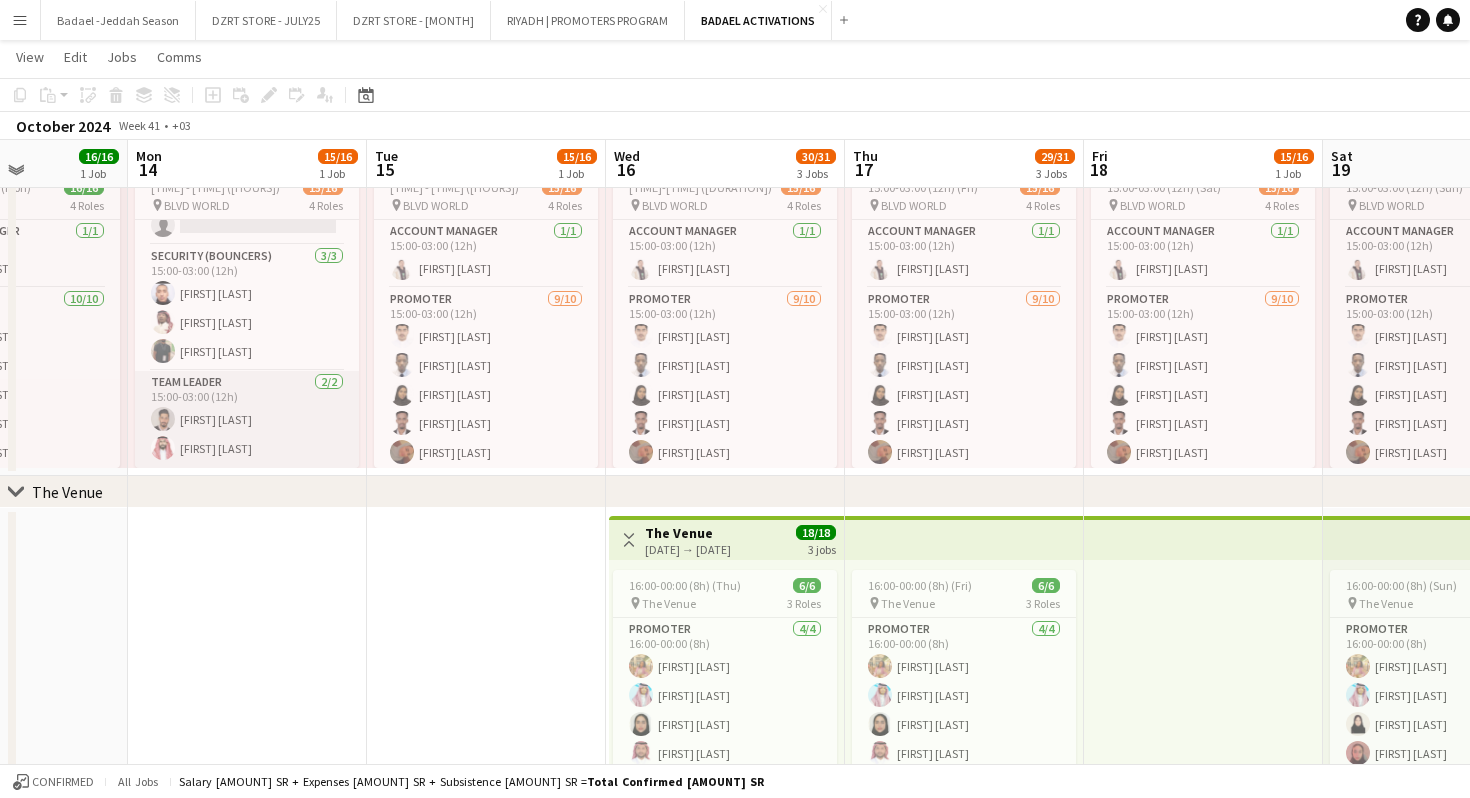 click on "Team Leader   2/2   [TIME] - [TIME] ([HOURS])
[FIRST] [LAST] [FIRST] [LAST]" at bounding box center [247, 419] 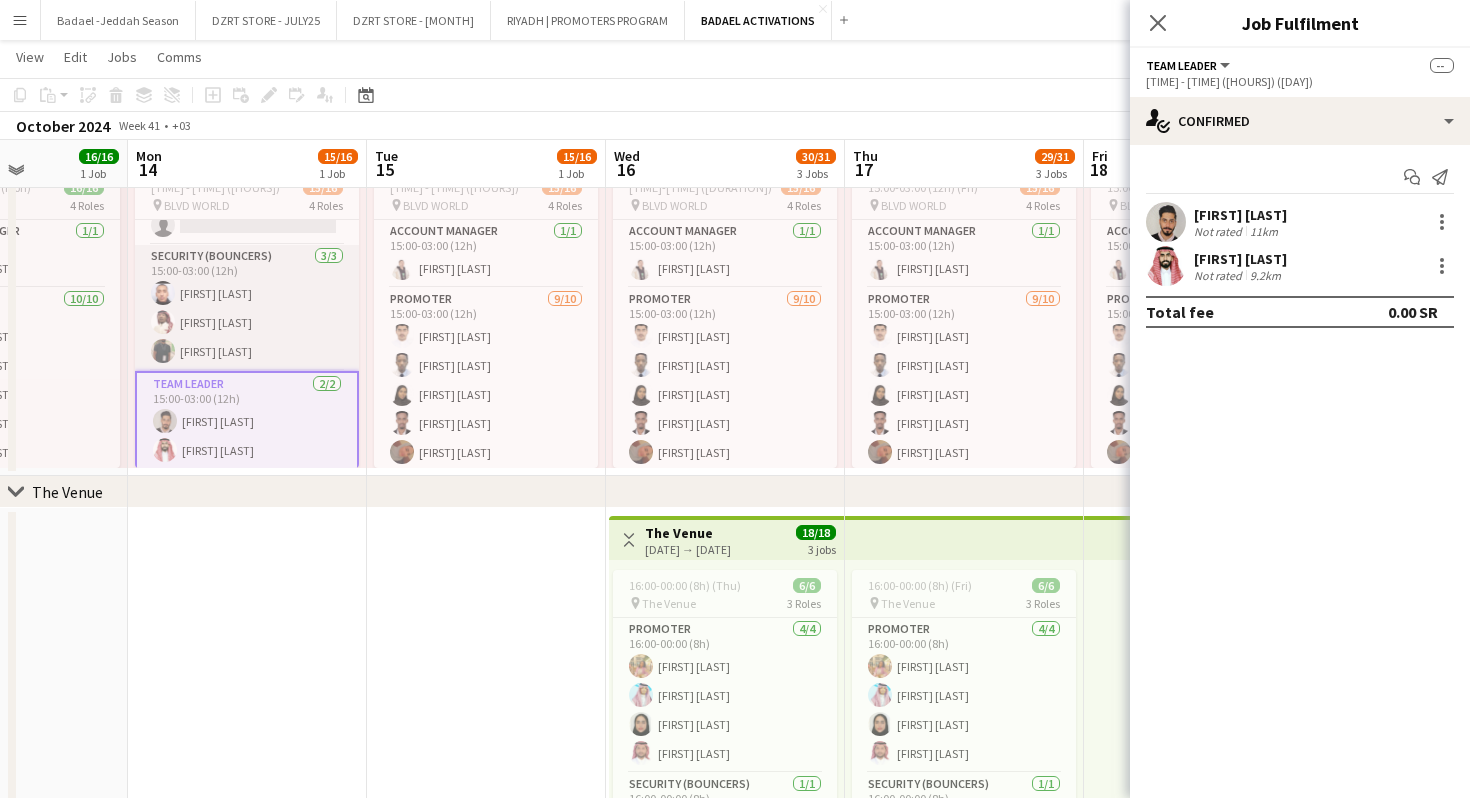 click on "Security (Bouncers)    3/3   [TIME] - [TIME] ([HOURS])
[FIRST] [LAST] [FIRST] [LAST] [FIRST] [LAST]" at bounding box center (247, 308) 